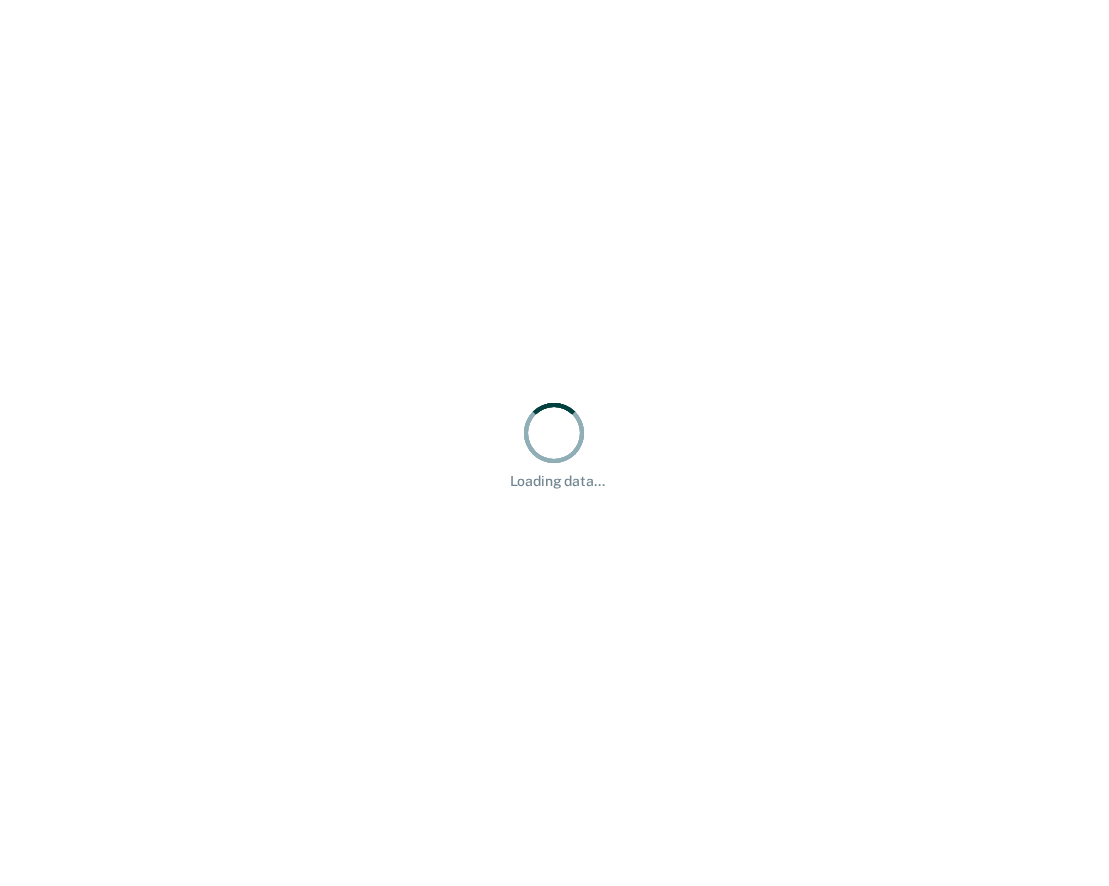scroll, scrollTop: 0, scrollLeft: 0, axis: both 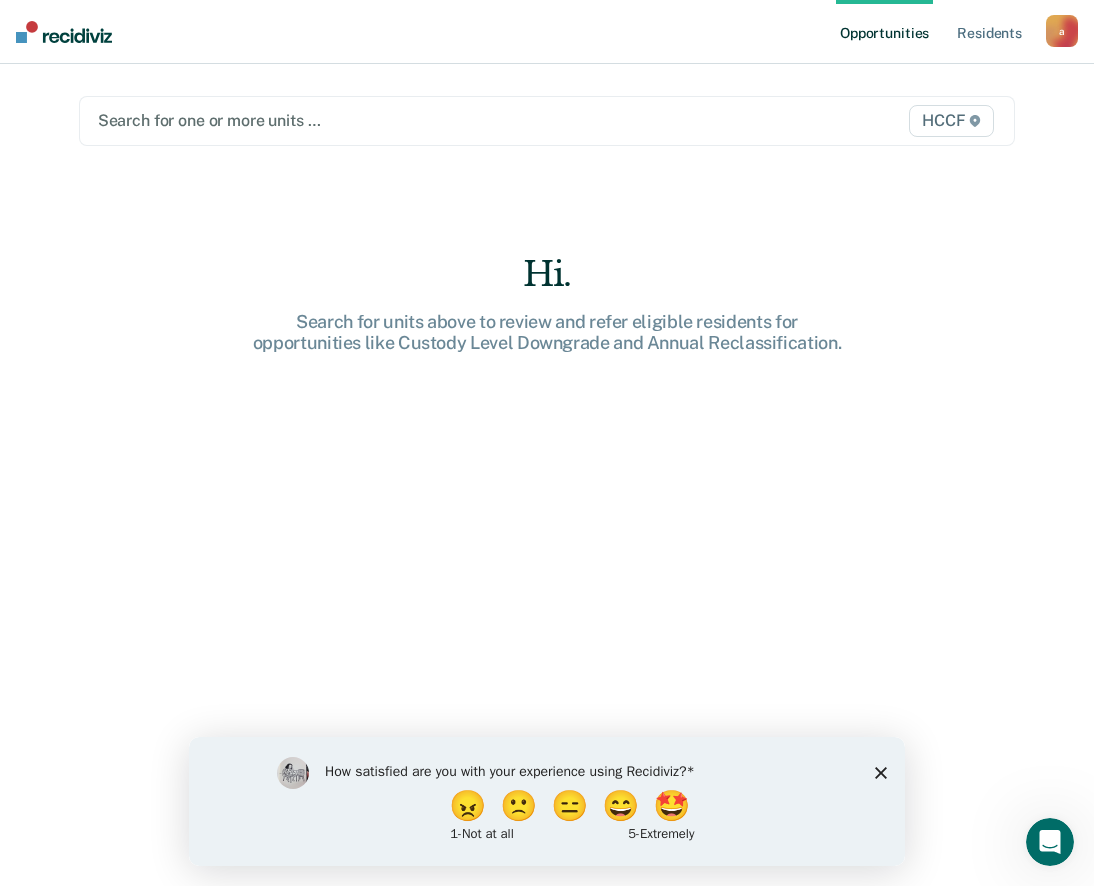 click at bounding box center [412, 120] 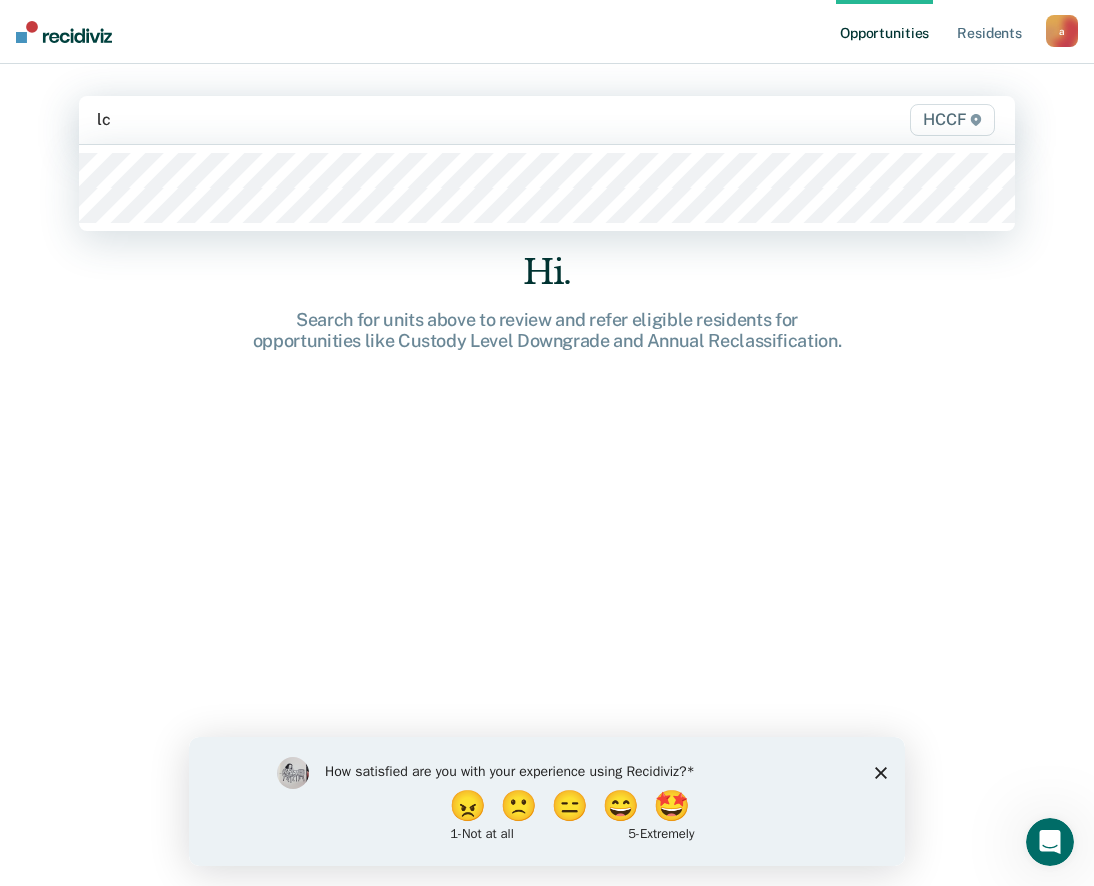 type on "lc1" 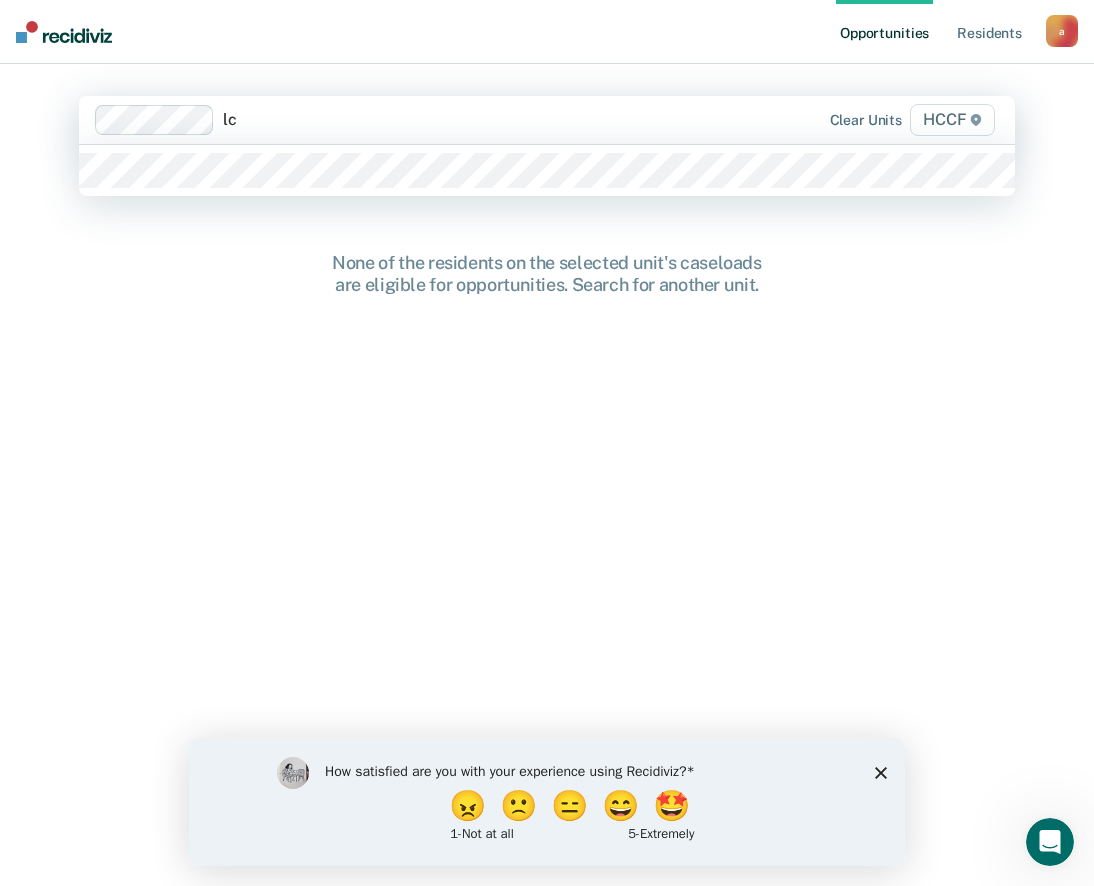 type on "lc2" 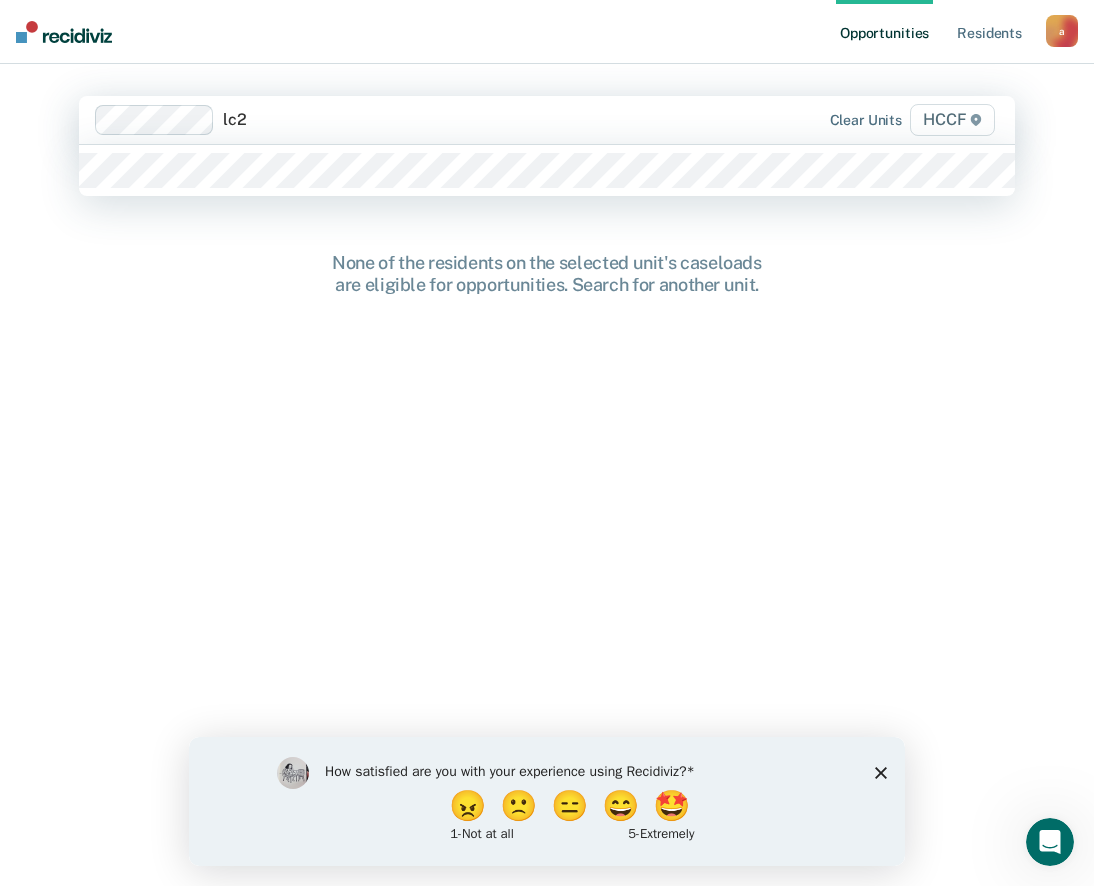 type 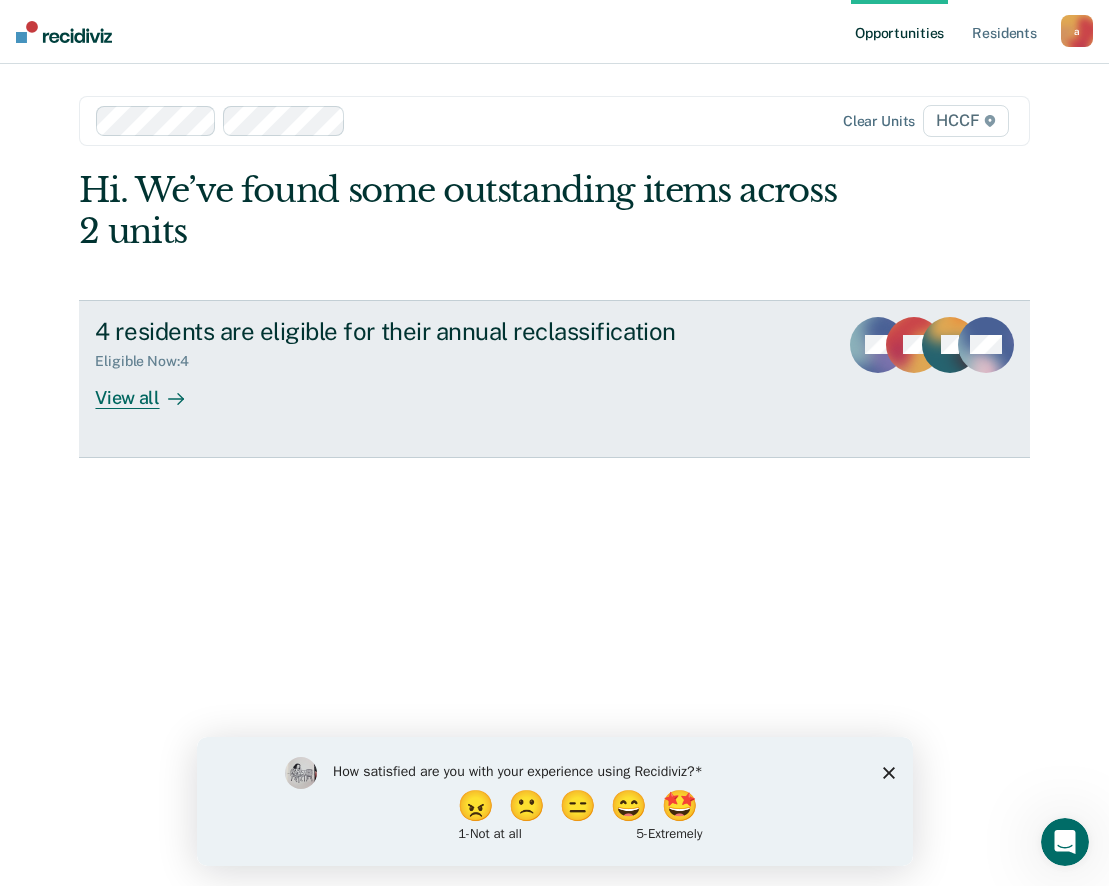 click on "View all" at bounding box center (151, 389) 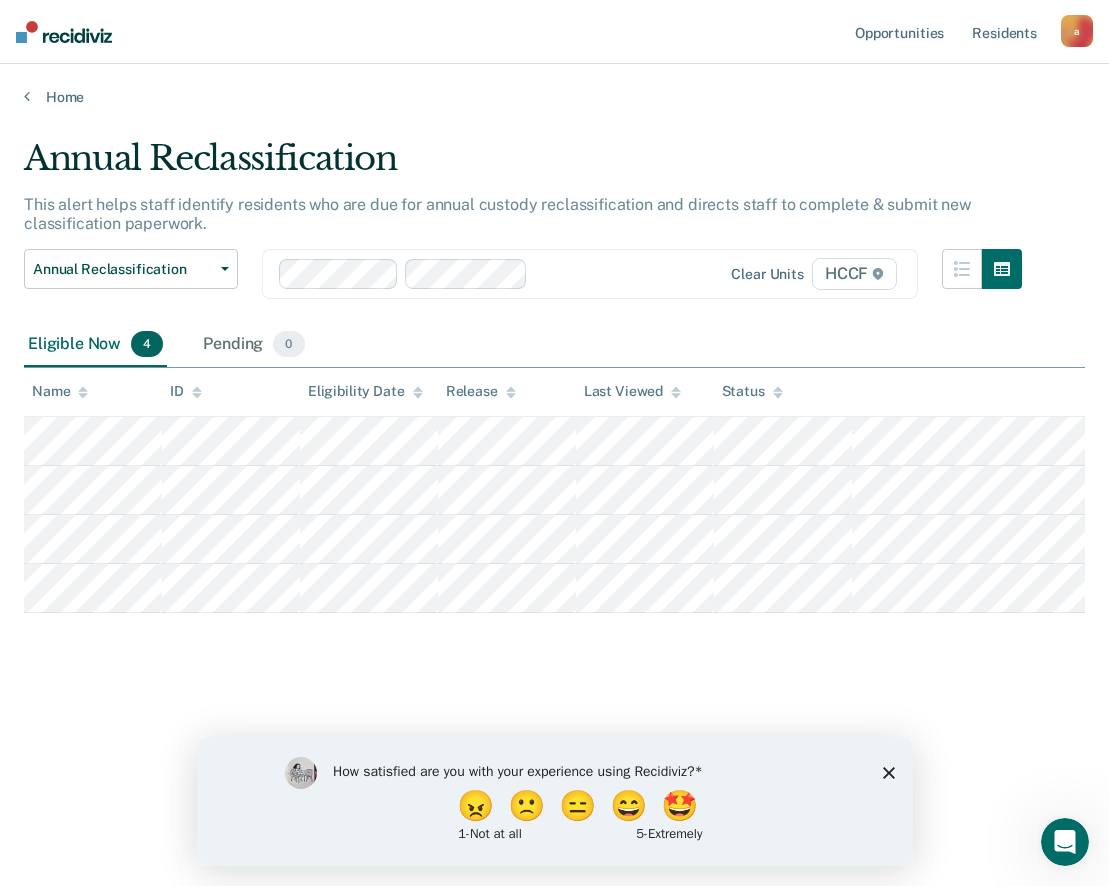 click on "Clear   units HCCF" at bounding box center [590, 274] 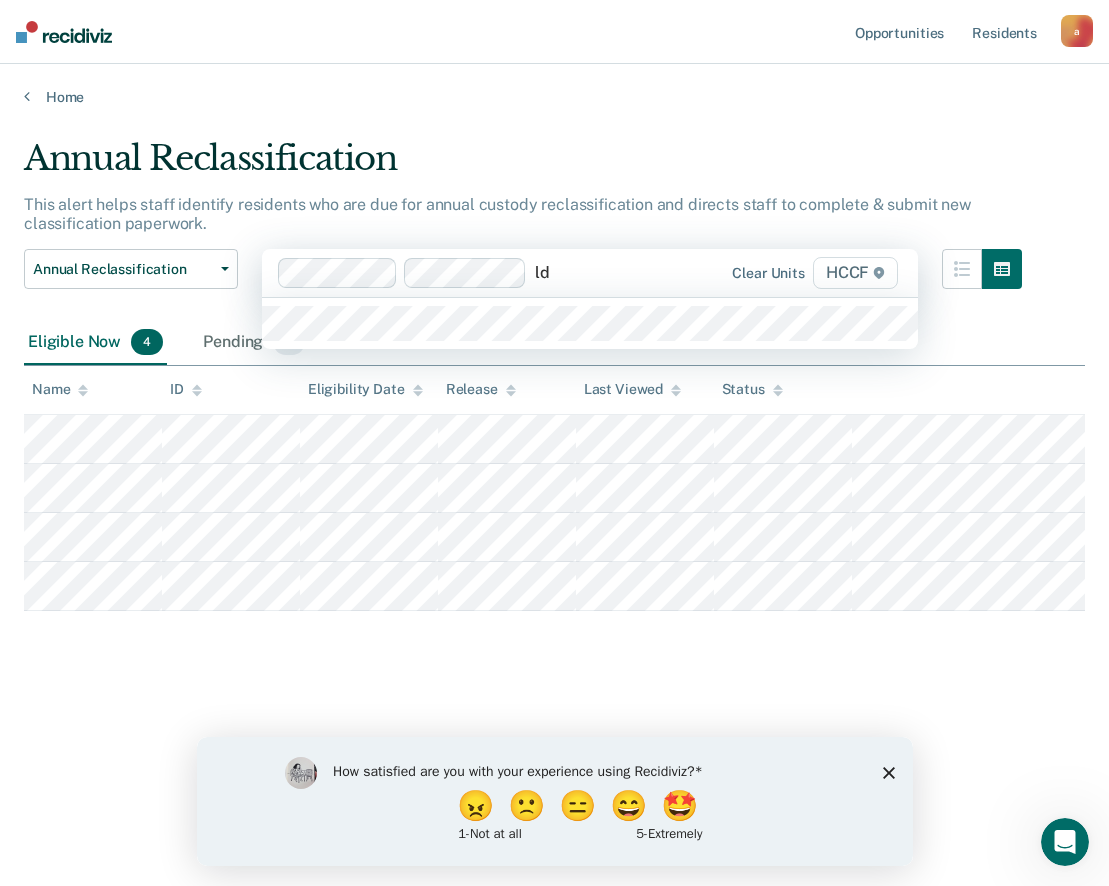 type on "ld1" 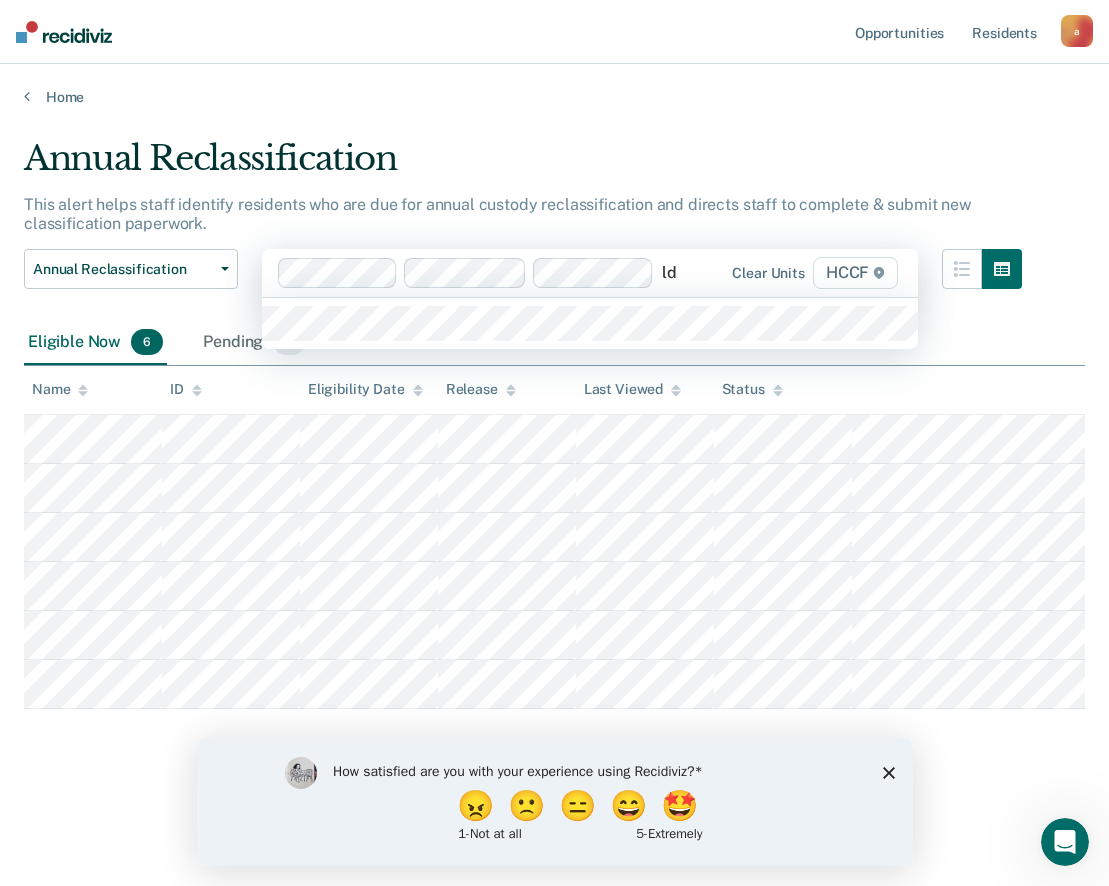 type on "ld2" 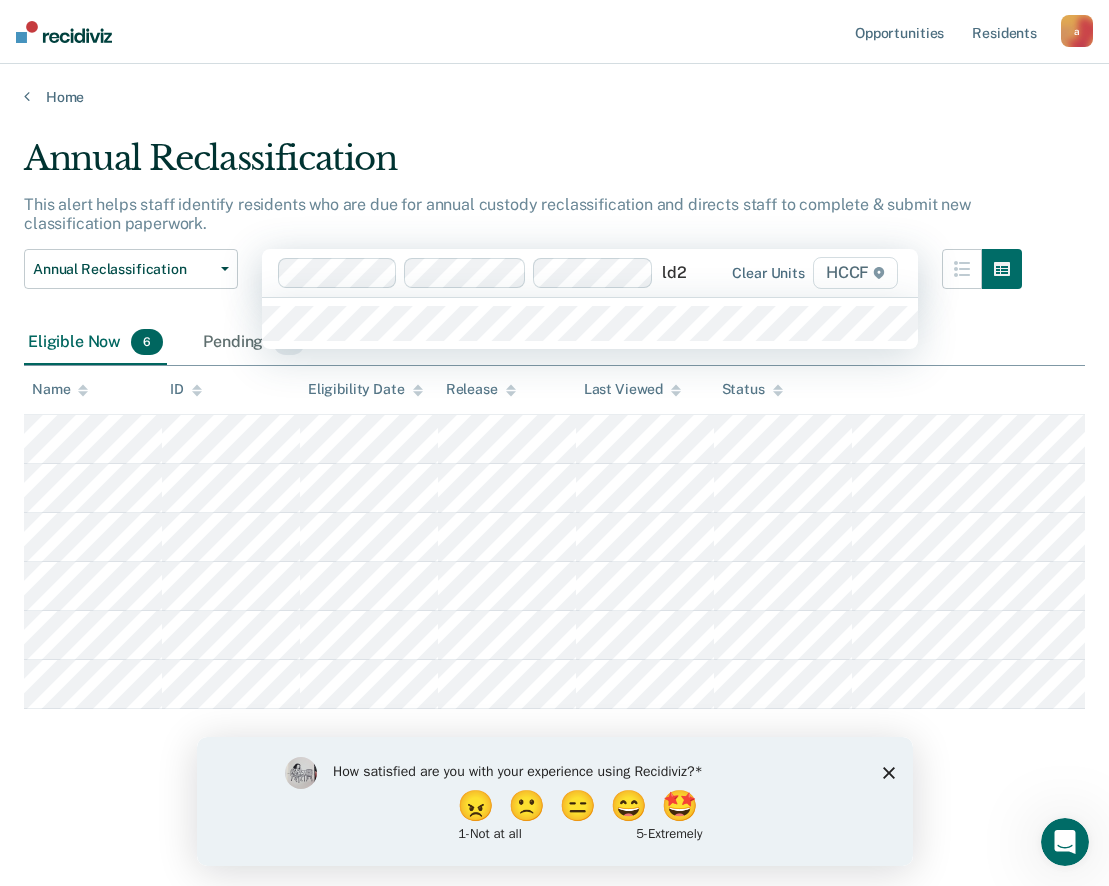 type 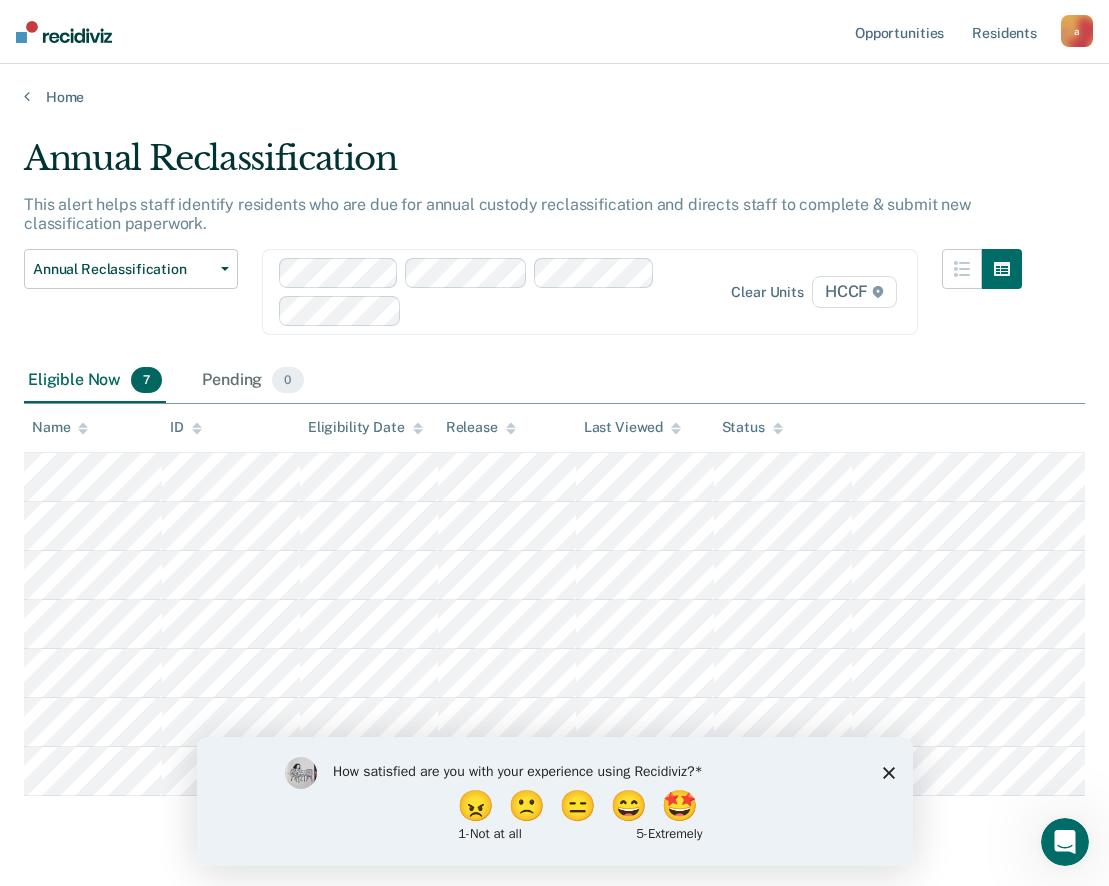 click 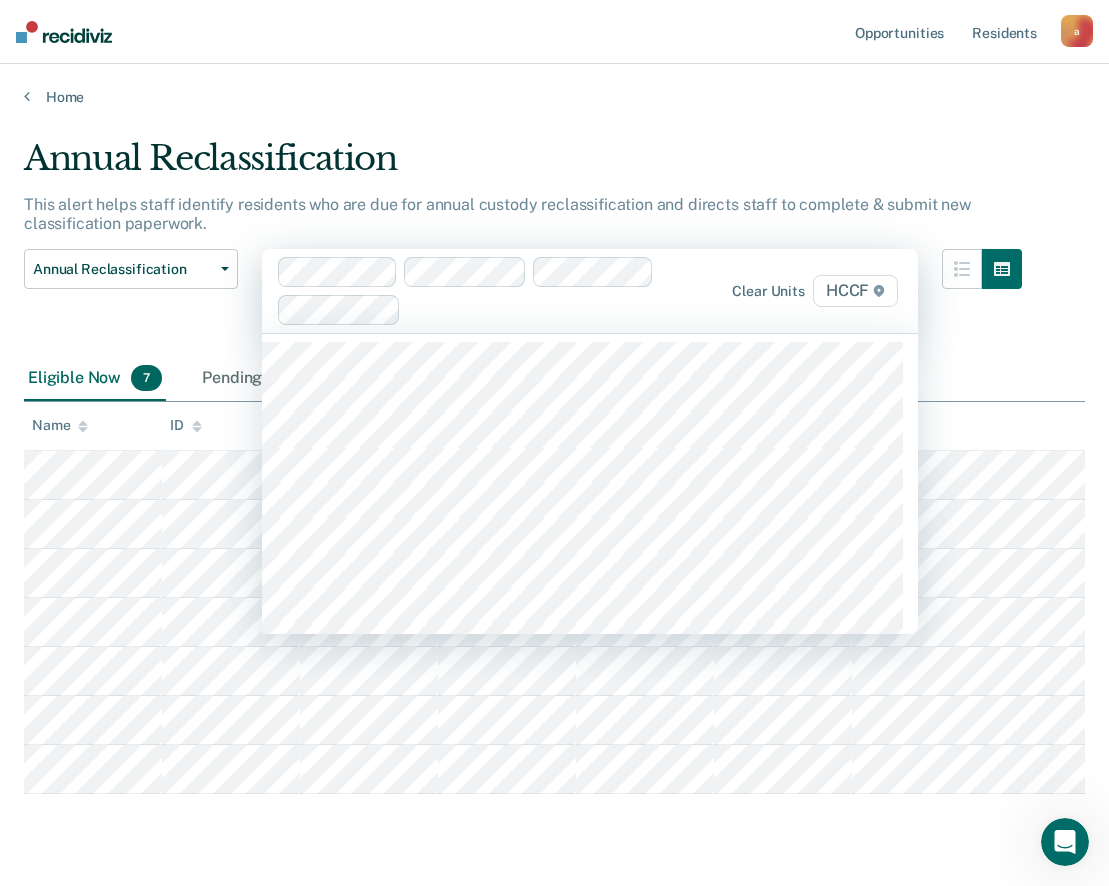 click at bounding box center [561, 309] 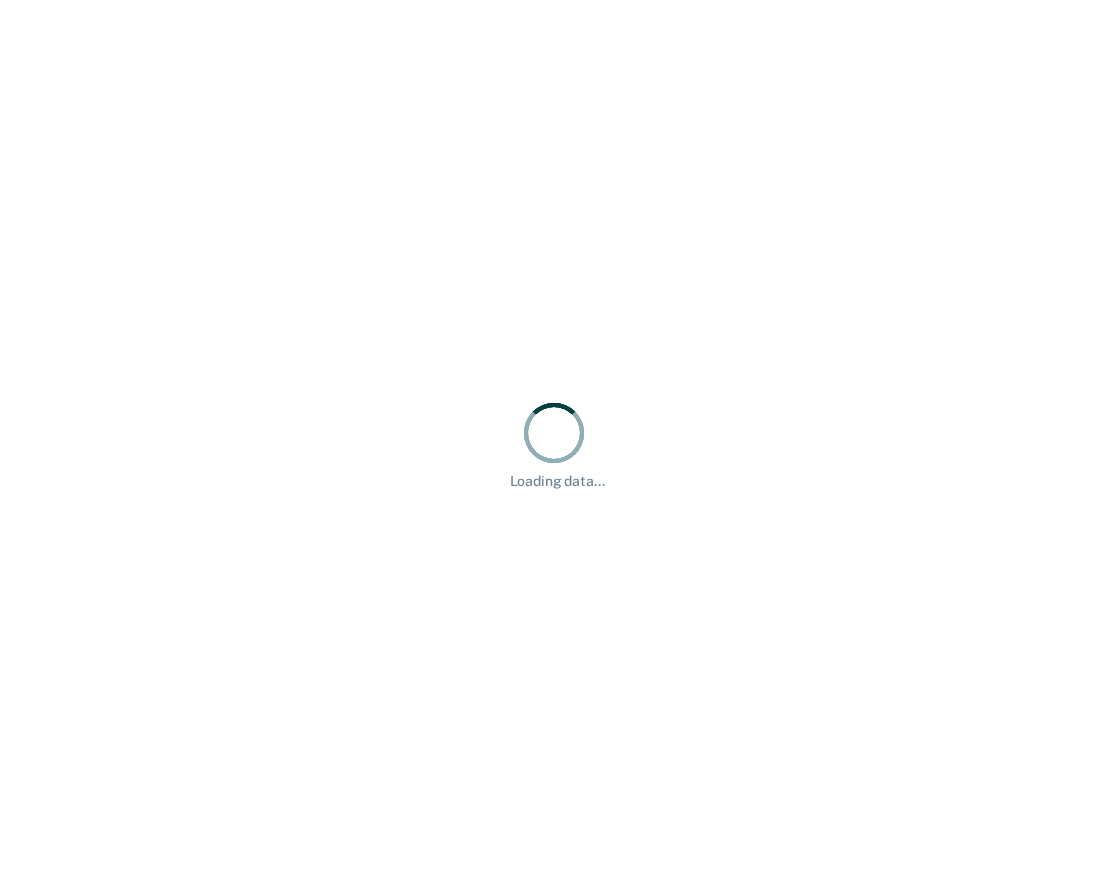 scroll, scrollTop: 0, scrollLeft: 0, axis: both 